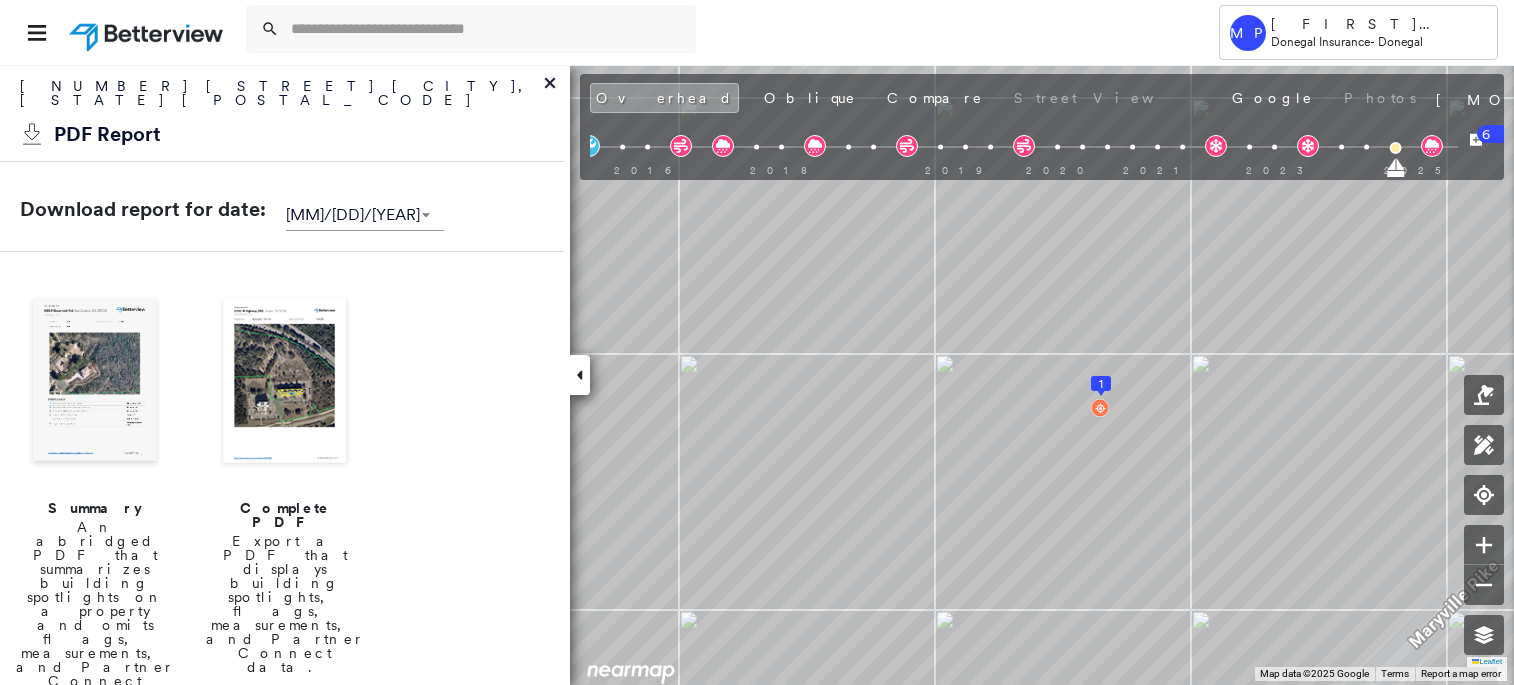 scroll, scrollTop: 0, scrollLeft: 0, axis: both 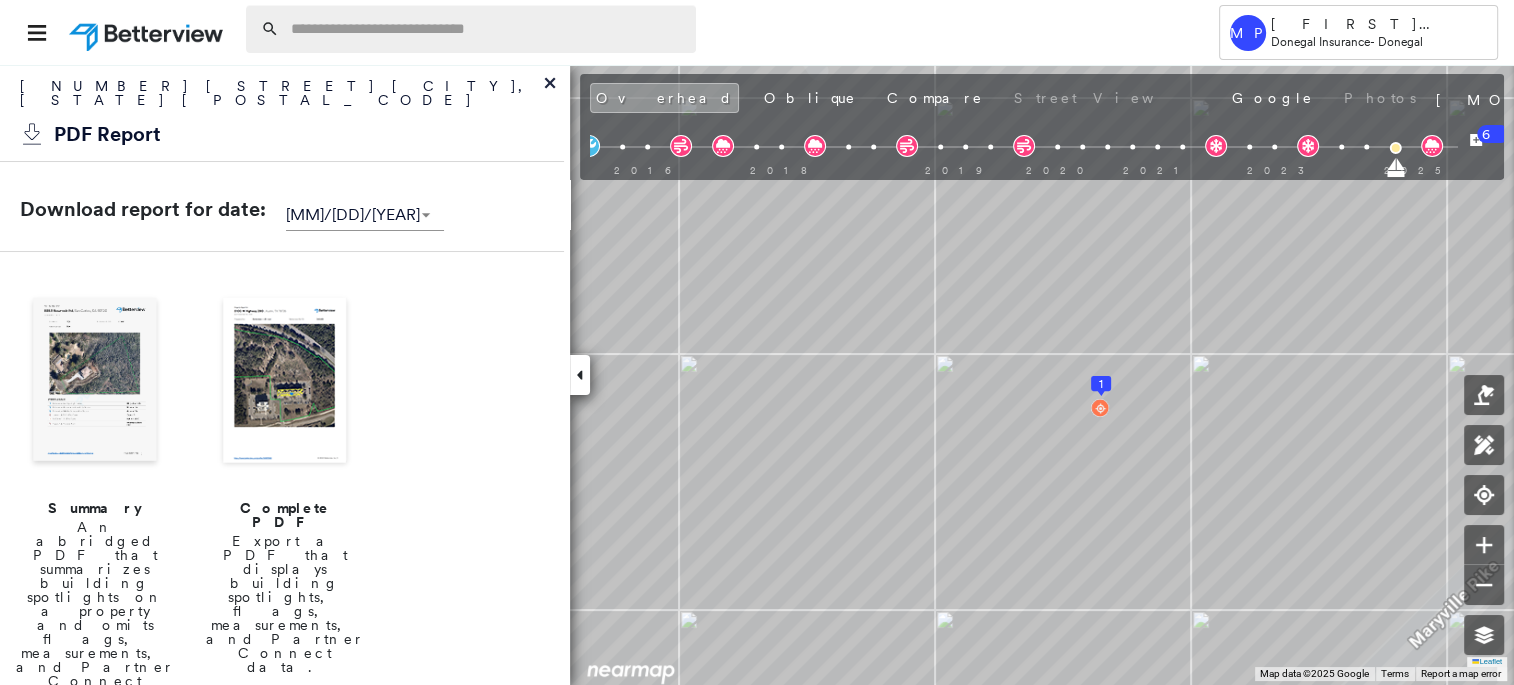 click at bounding box center [487, 29] 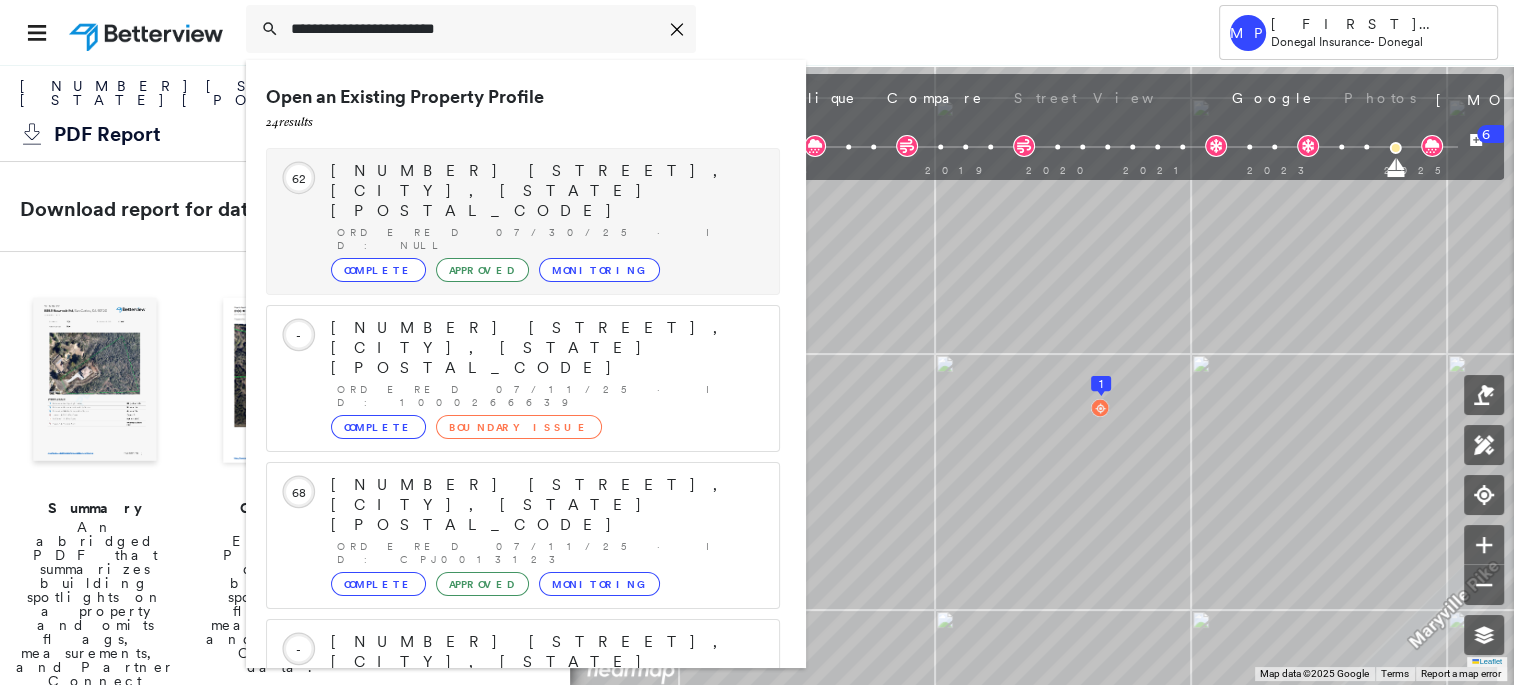 type on "**********" 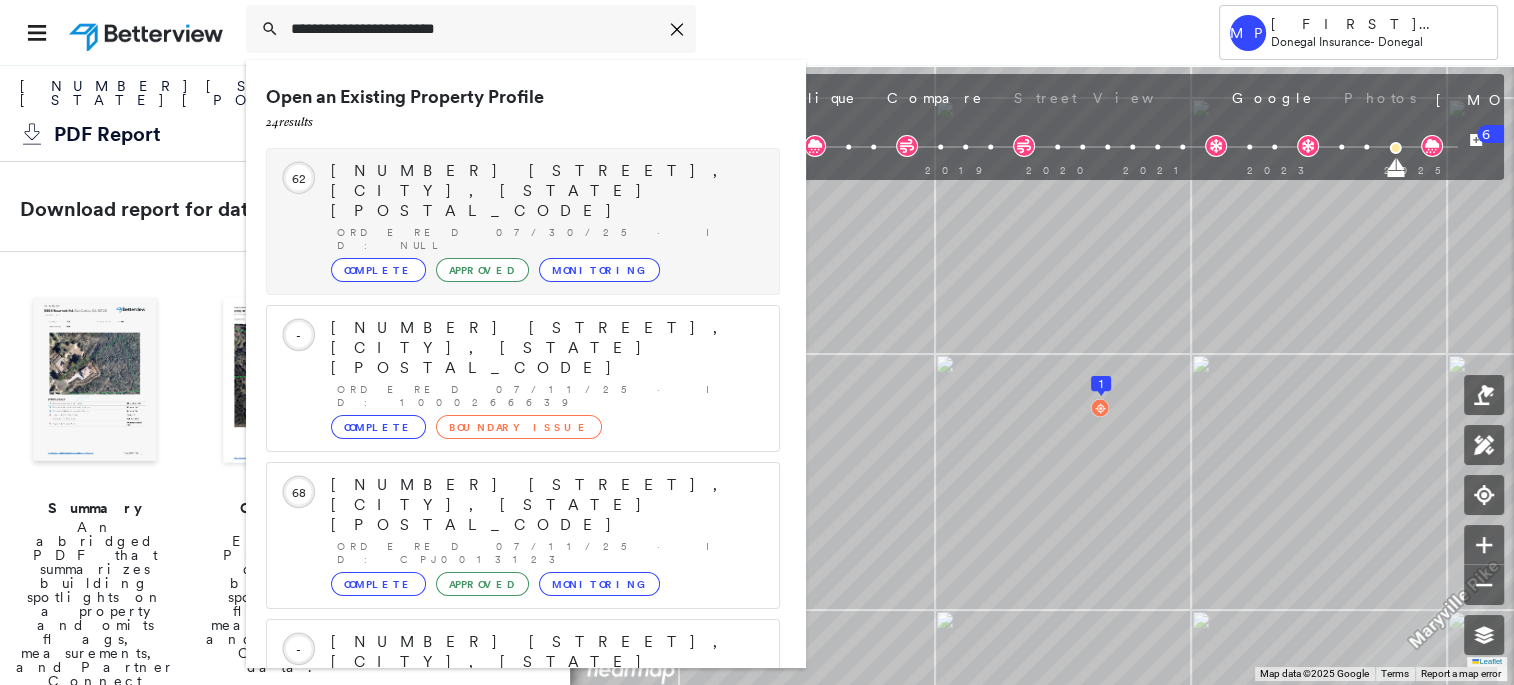 click on "Complete" at bounding box center [378, 270] 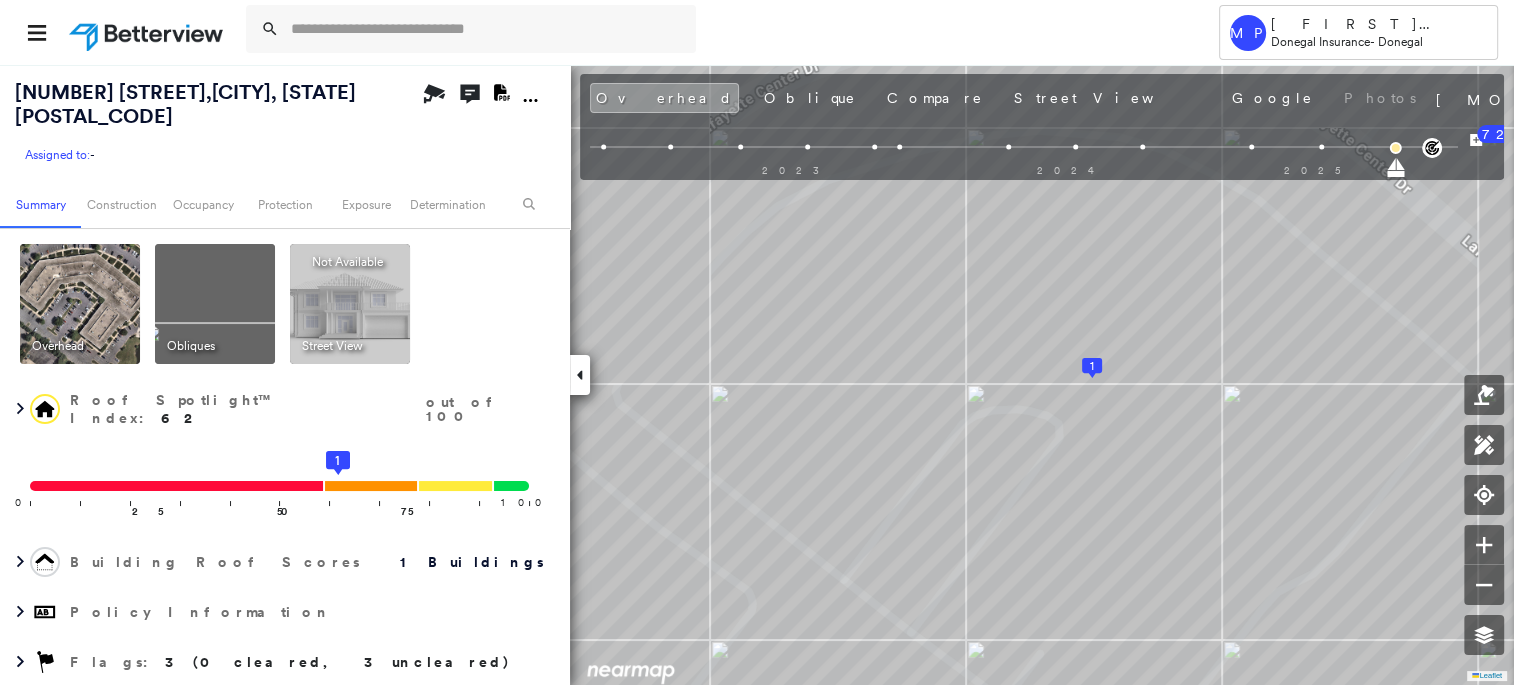 click on "Download PDF Report" 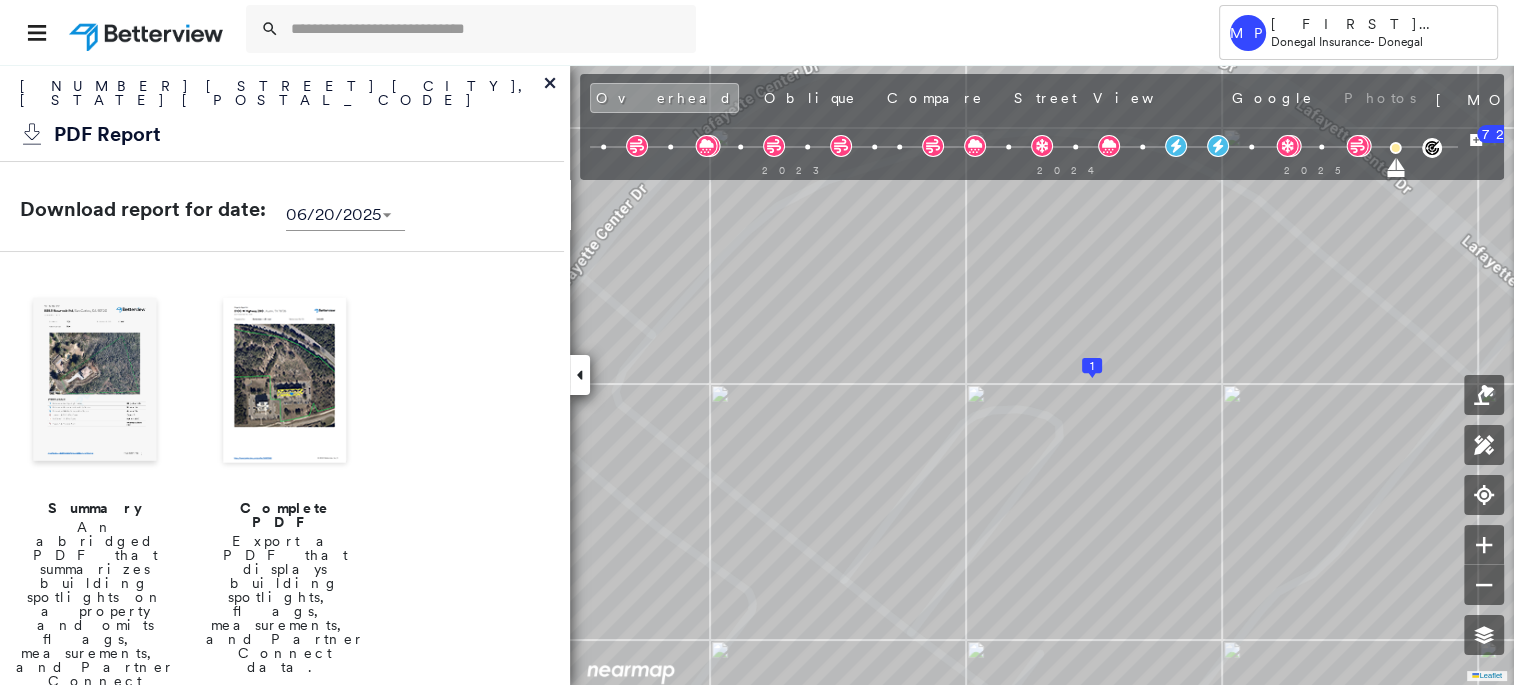 click at bounding box center [285, 382] 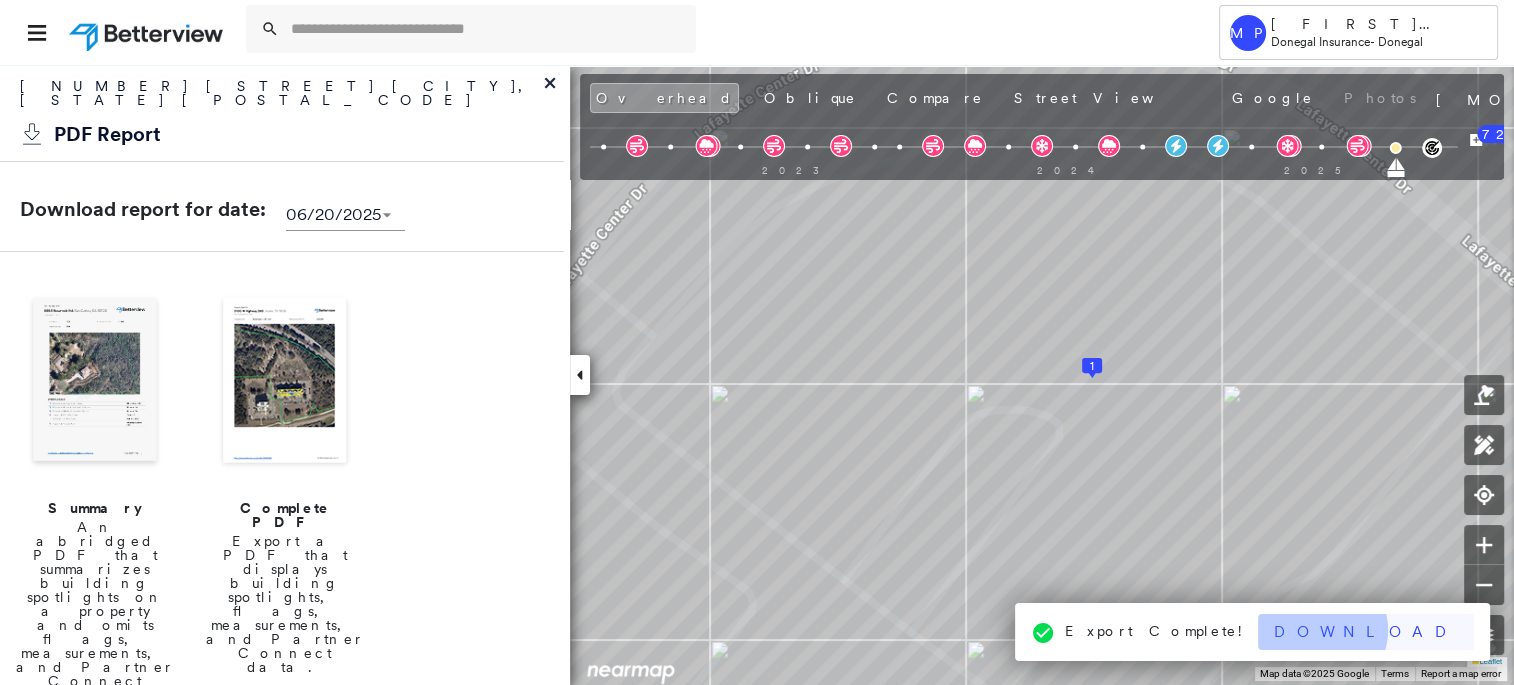 click on "Download" at bounding box center (1366, 632) 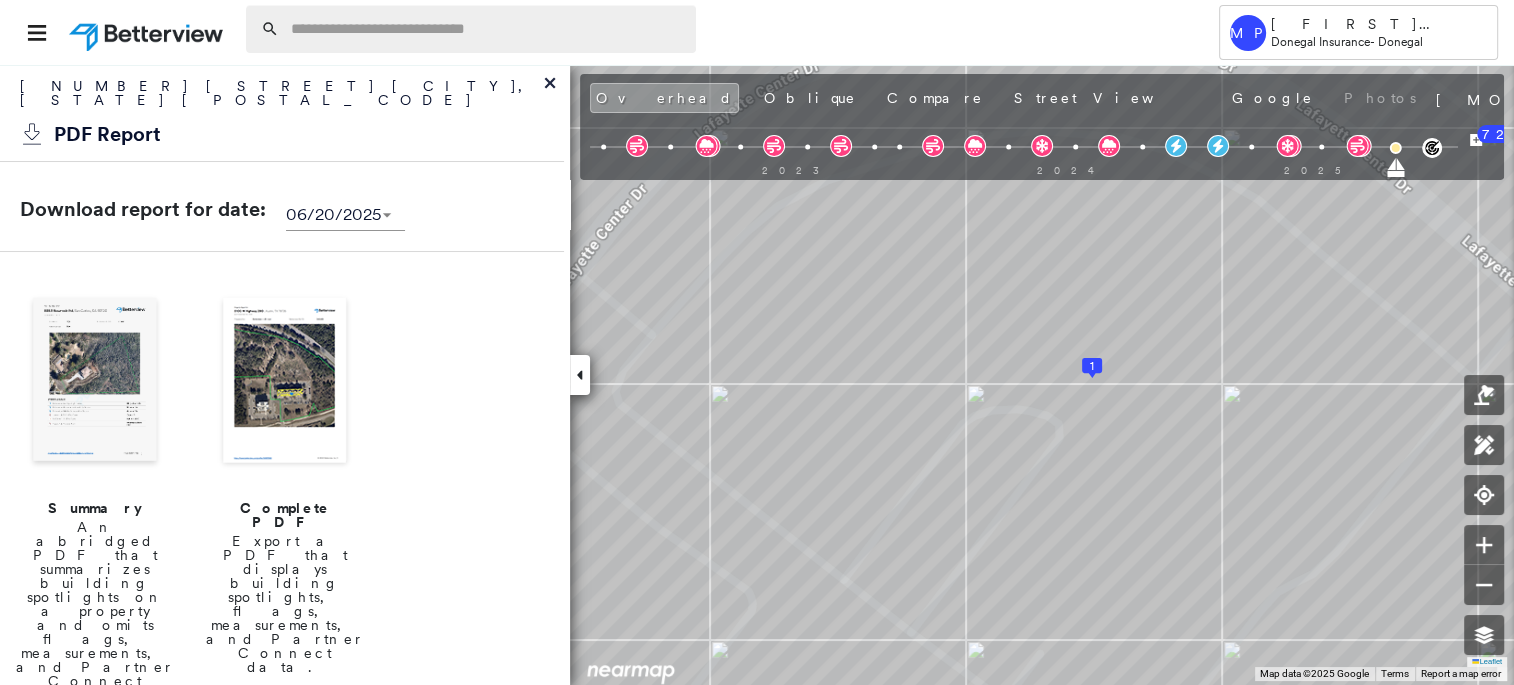 click at bounding box center (487, 29) 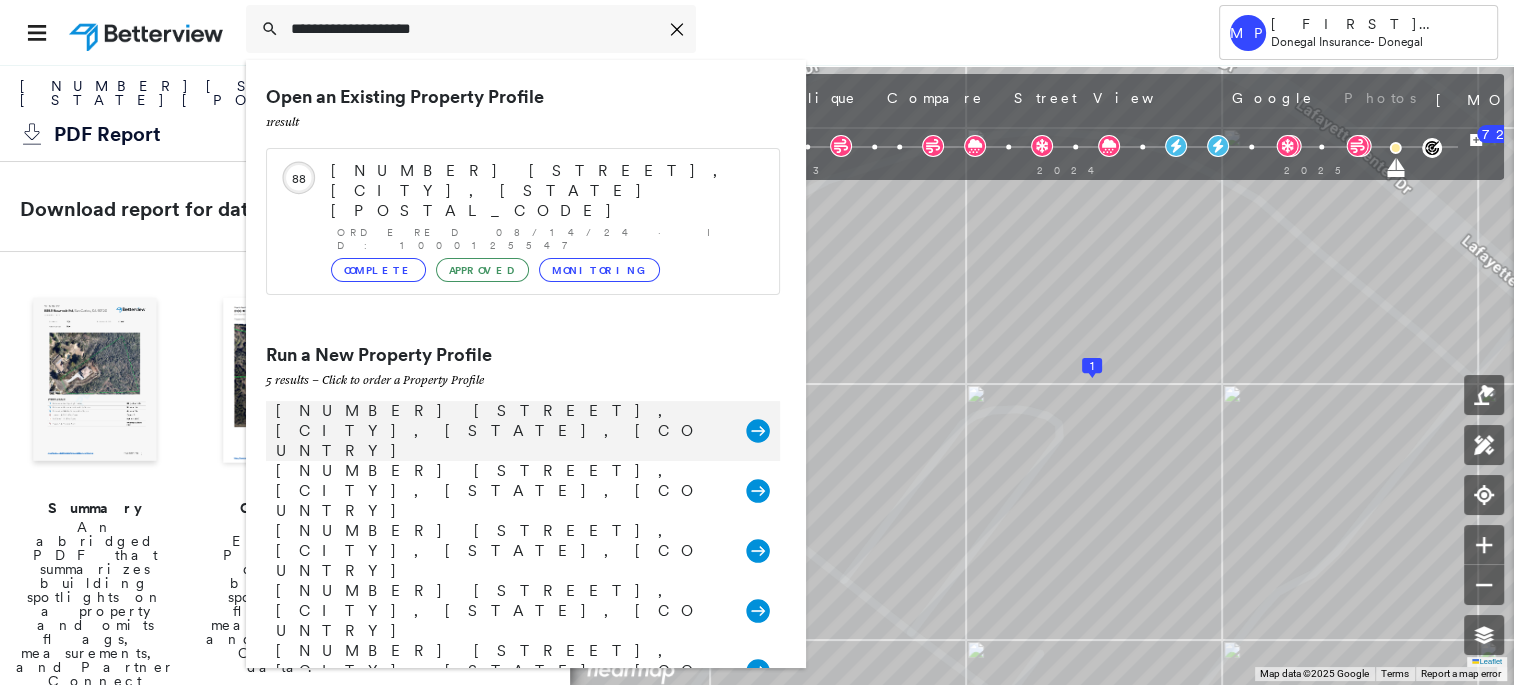 type on "**********" 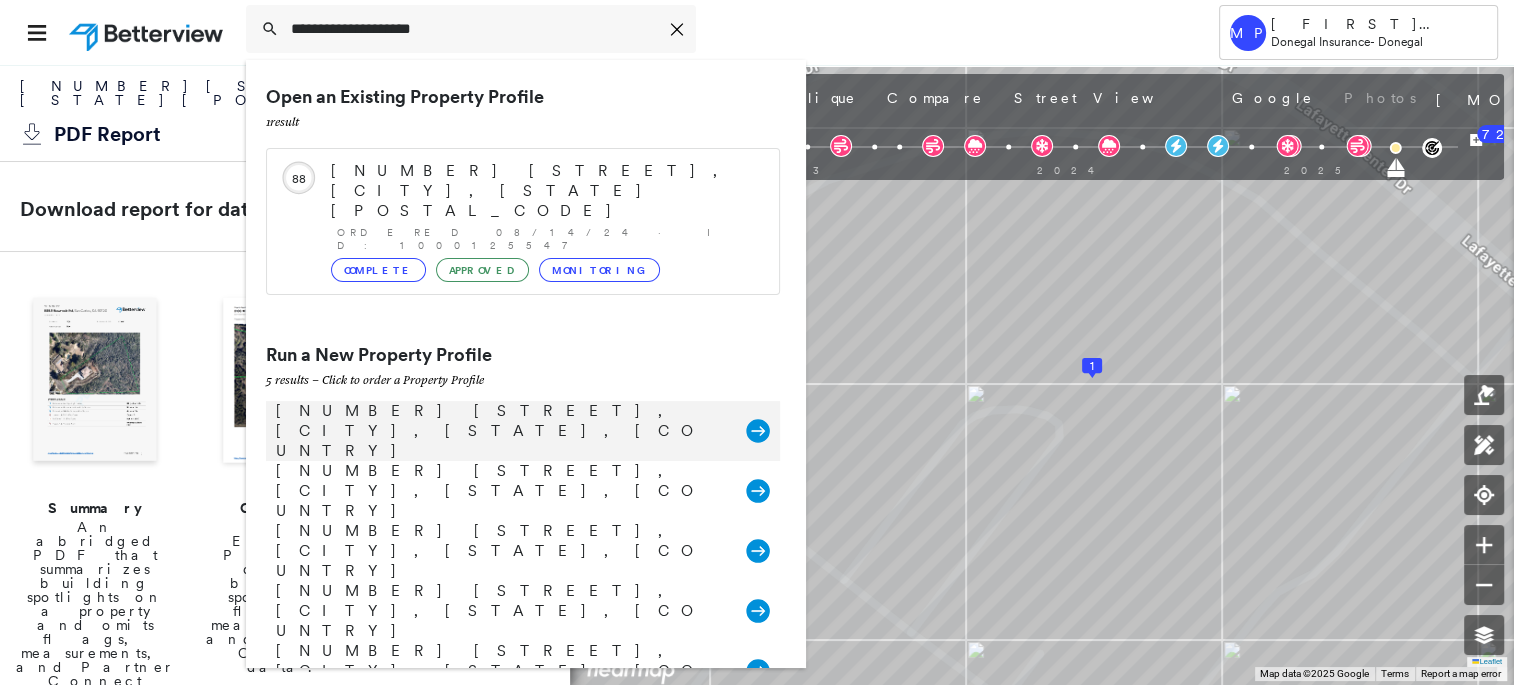 click 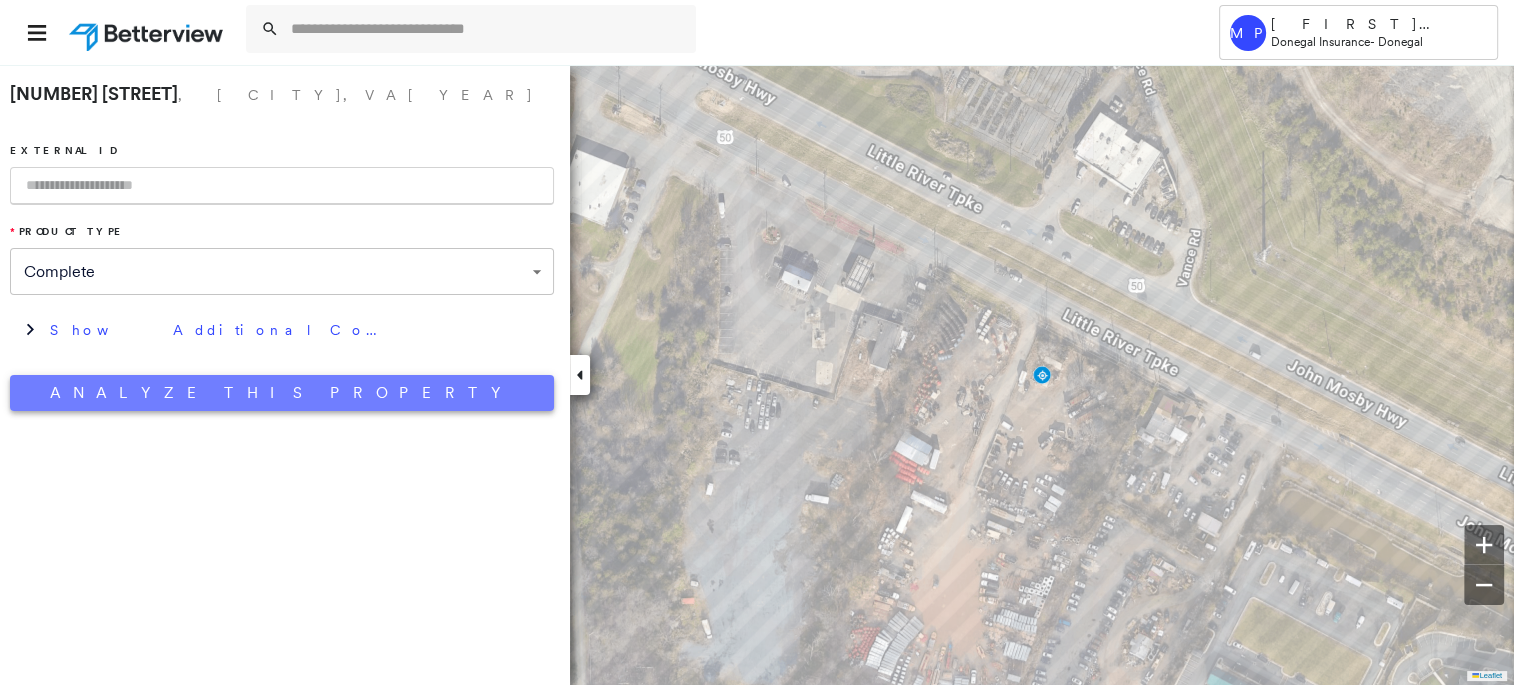 click on "Analyze This Property" at bounding box center [282, 393] 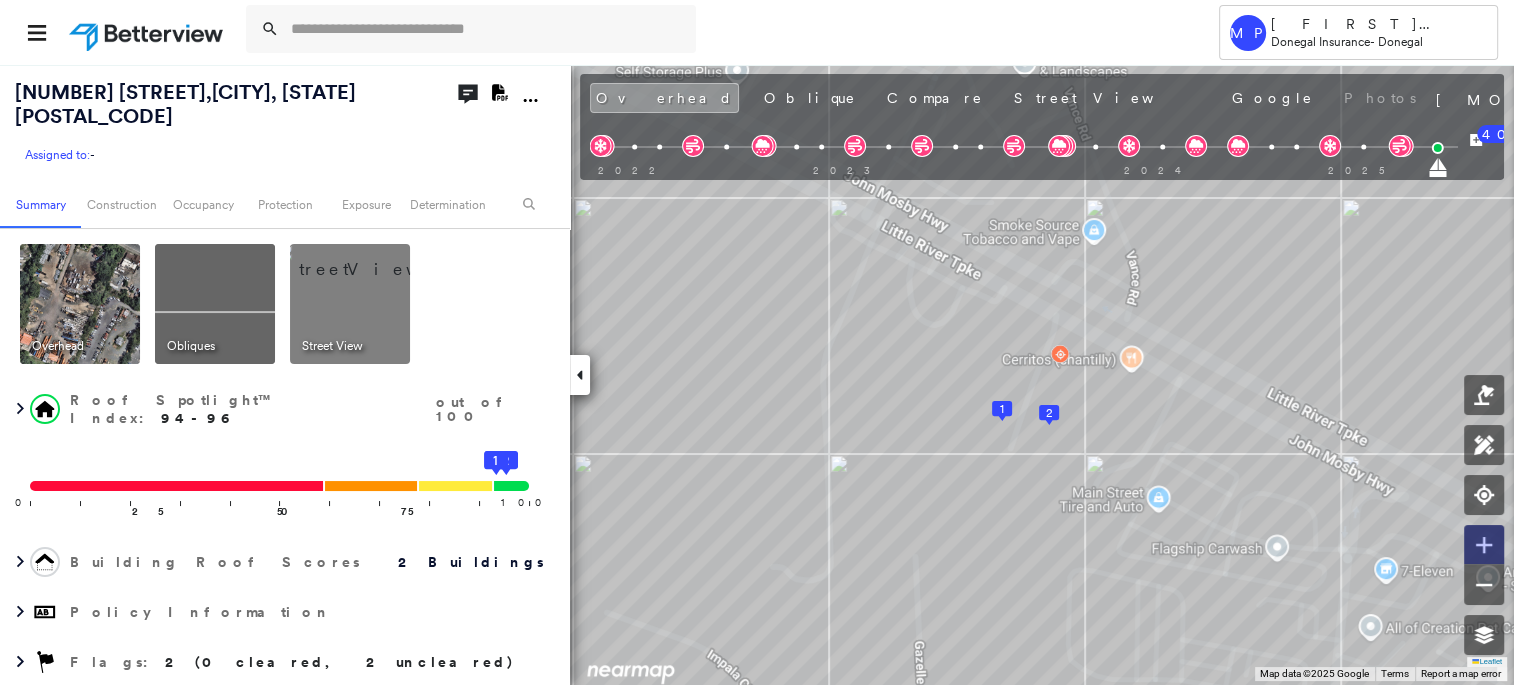 click 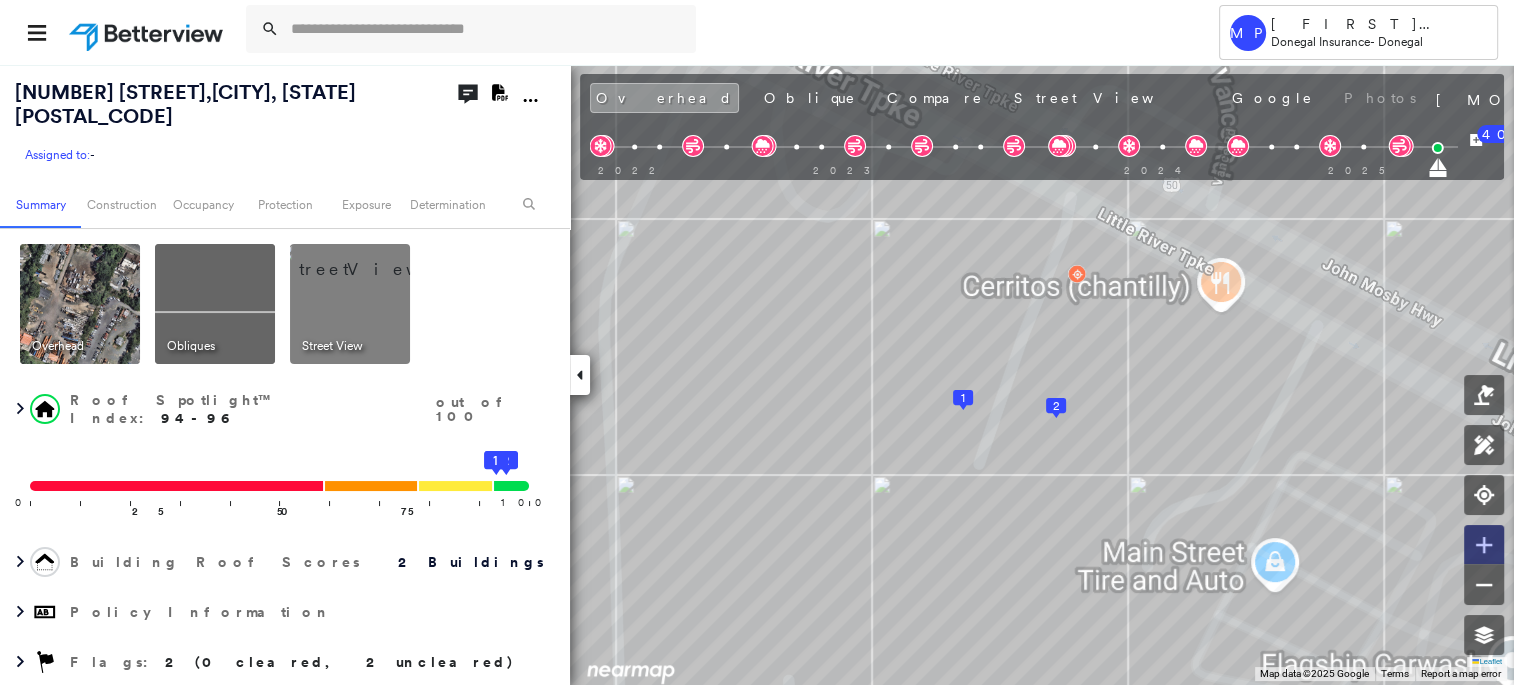 click 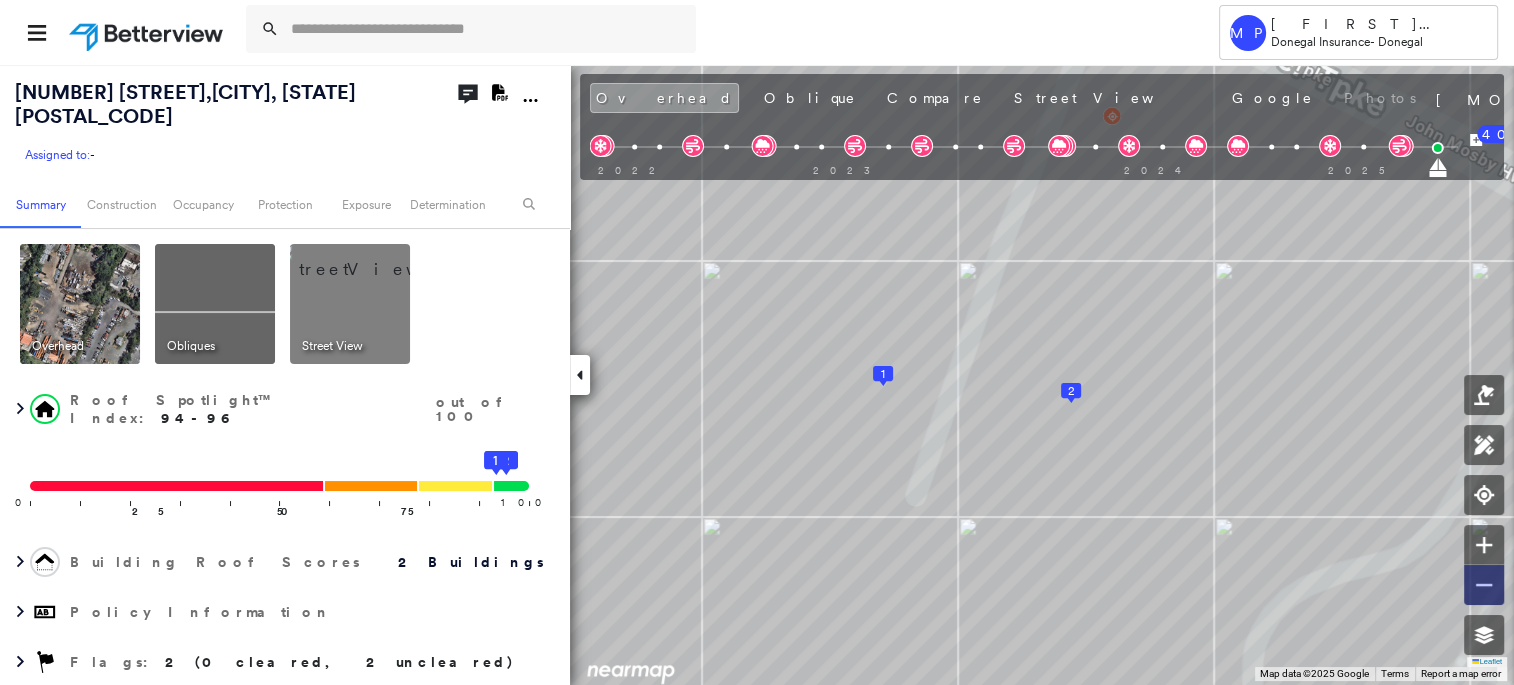 click 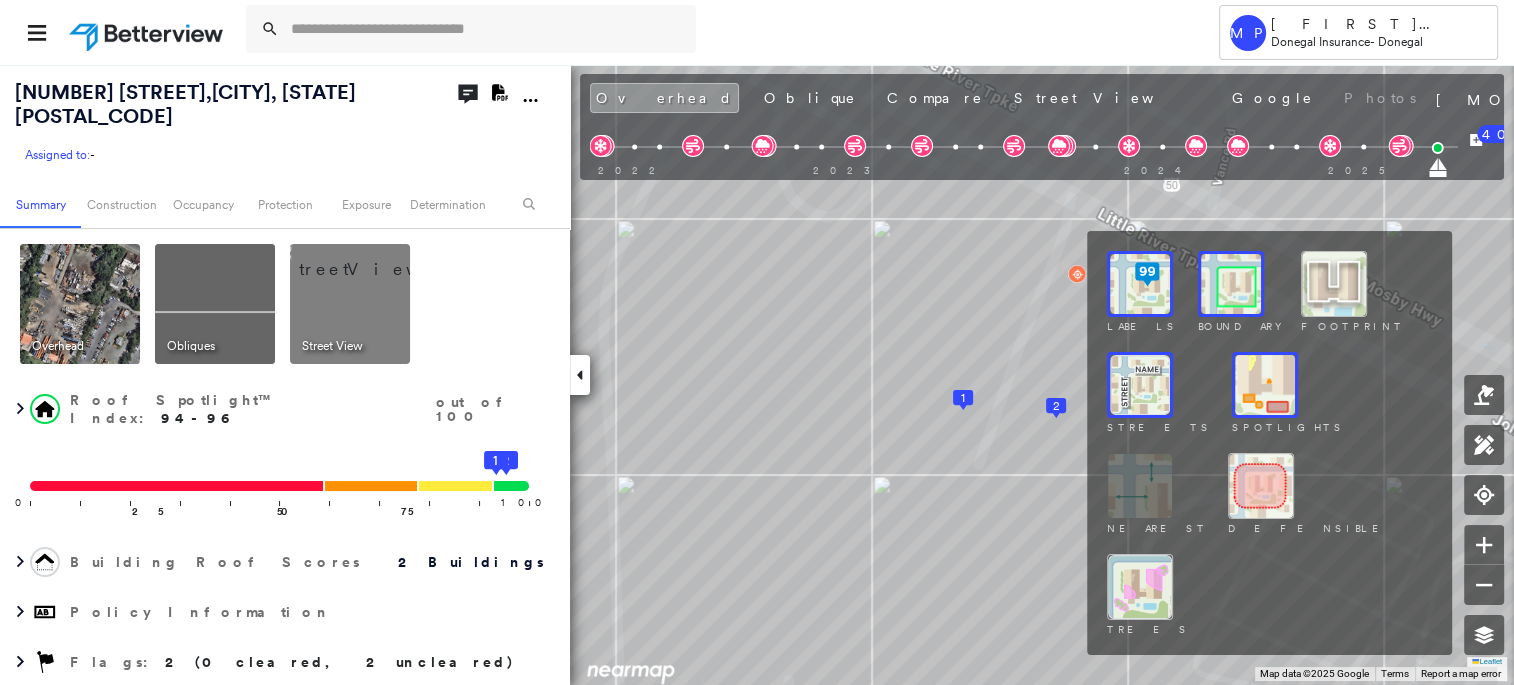 click at bounding box center [1265, 385] 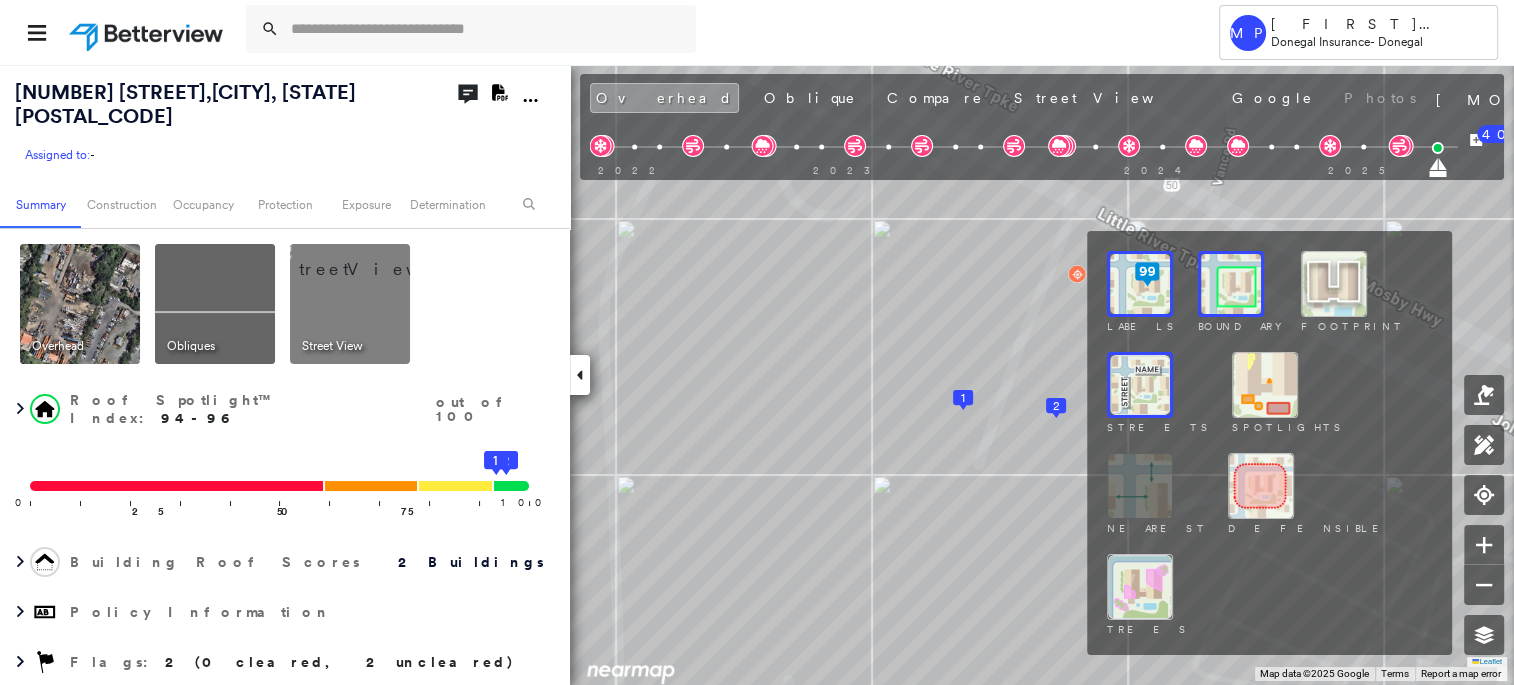 click at bounding box center [1140, 587] 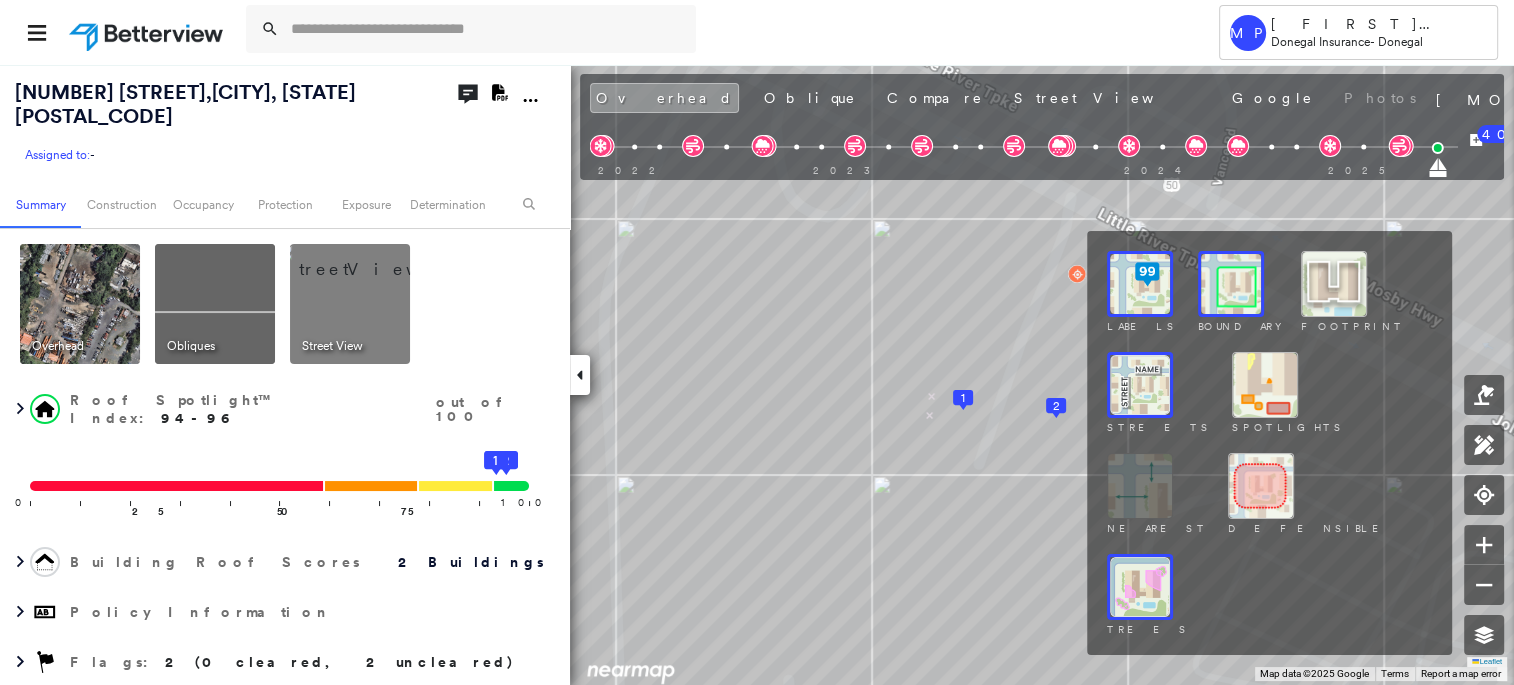 click at bounding box center (1140, 587) 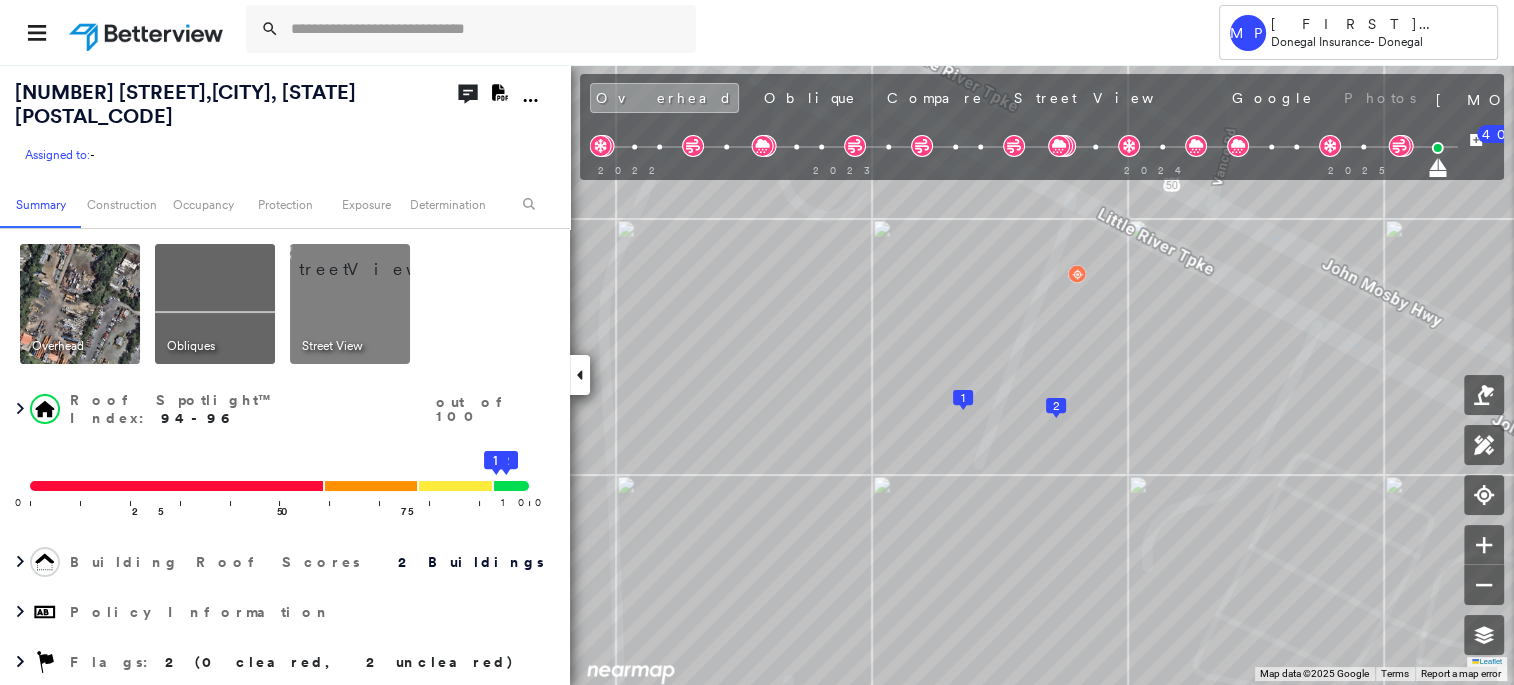 click 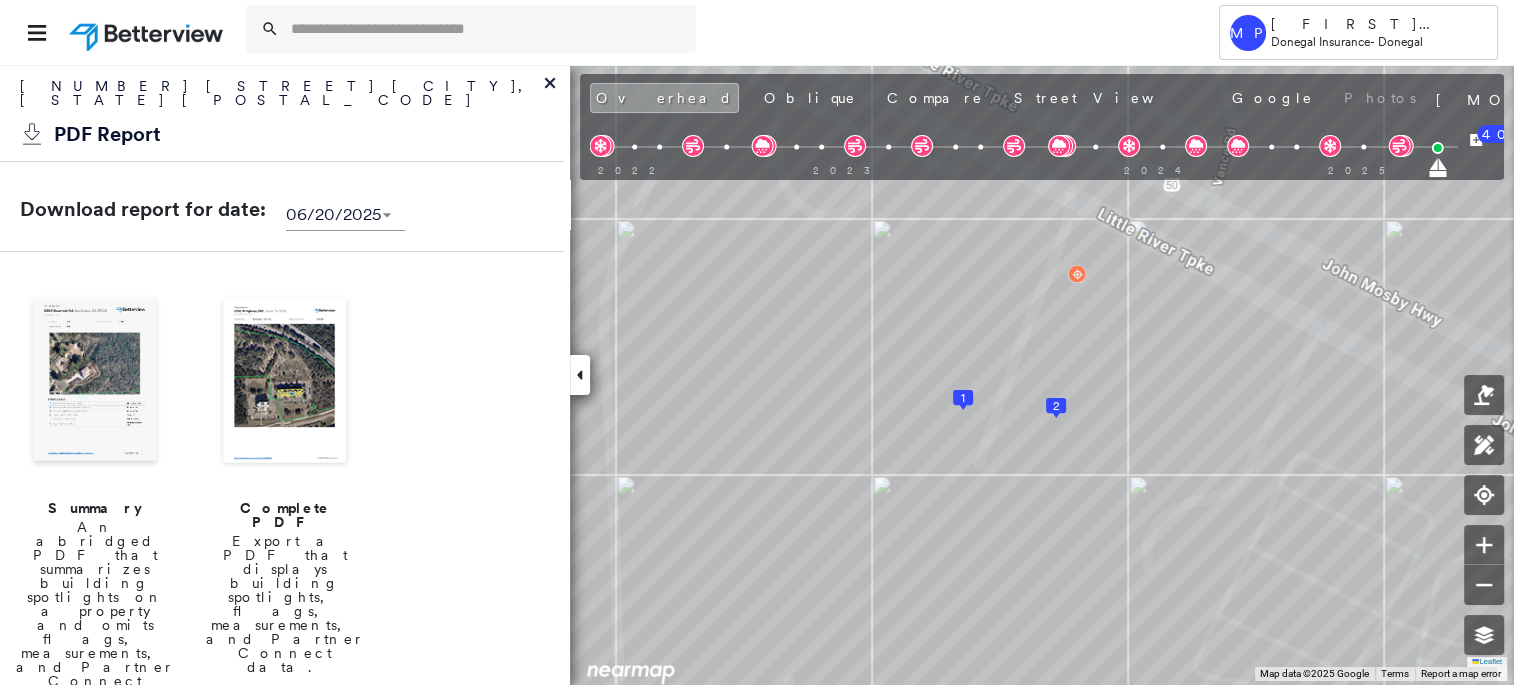 click at bounding box center (285, 382) 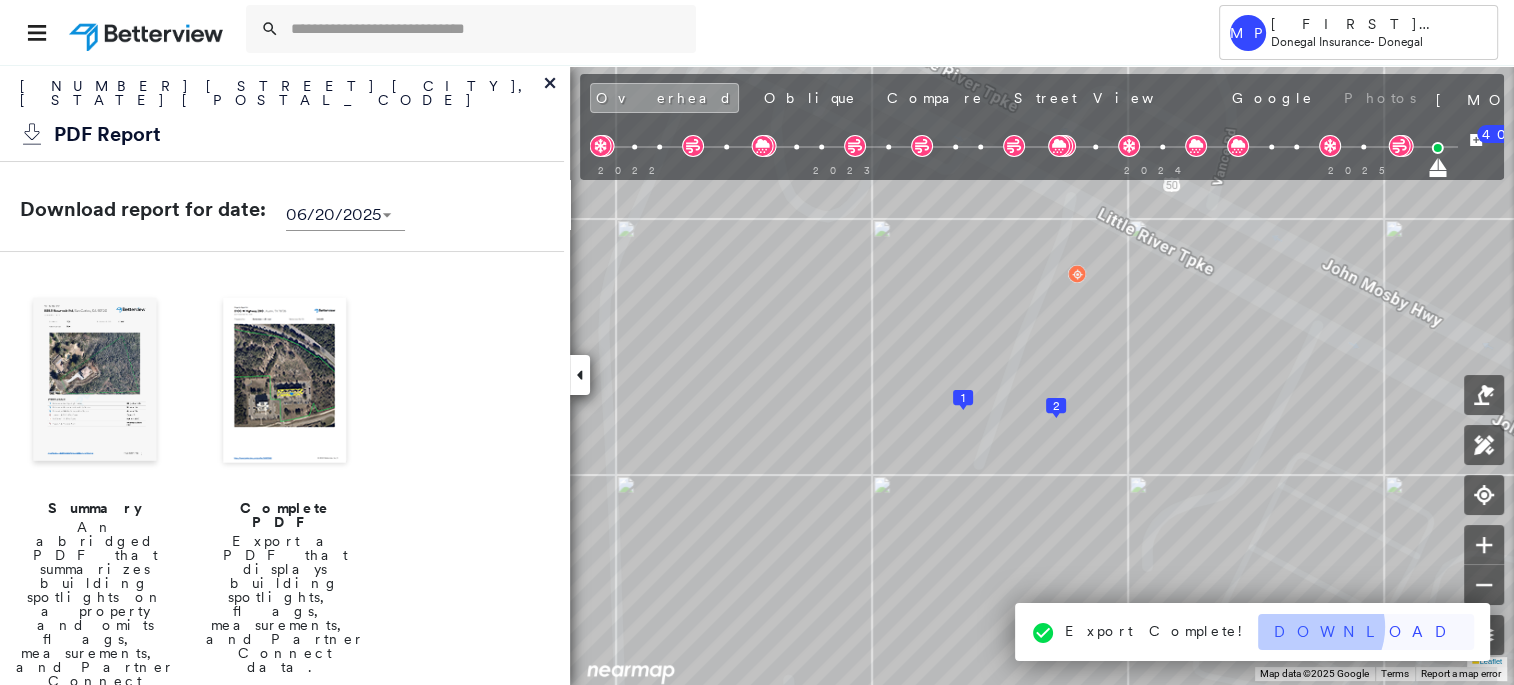 click on "Download" at bounding box center (1366, 632) 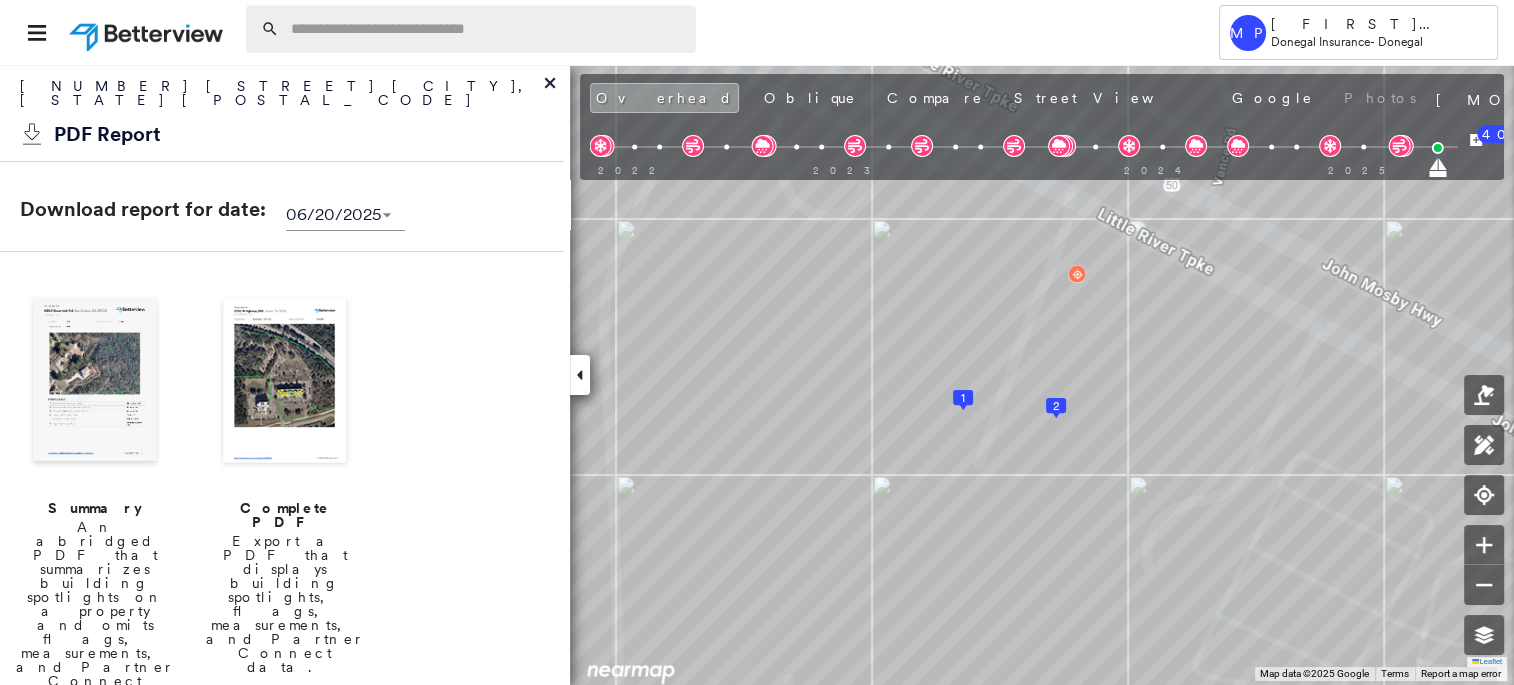 click at bounding box center [487, 29] 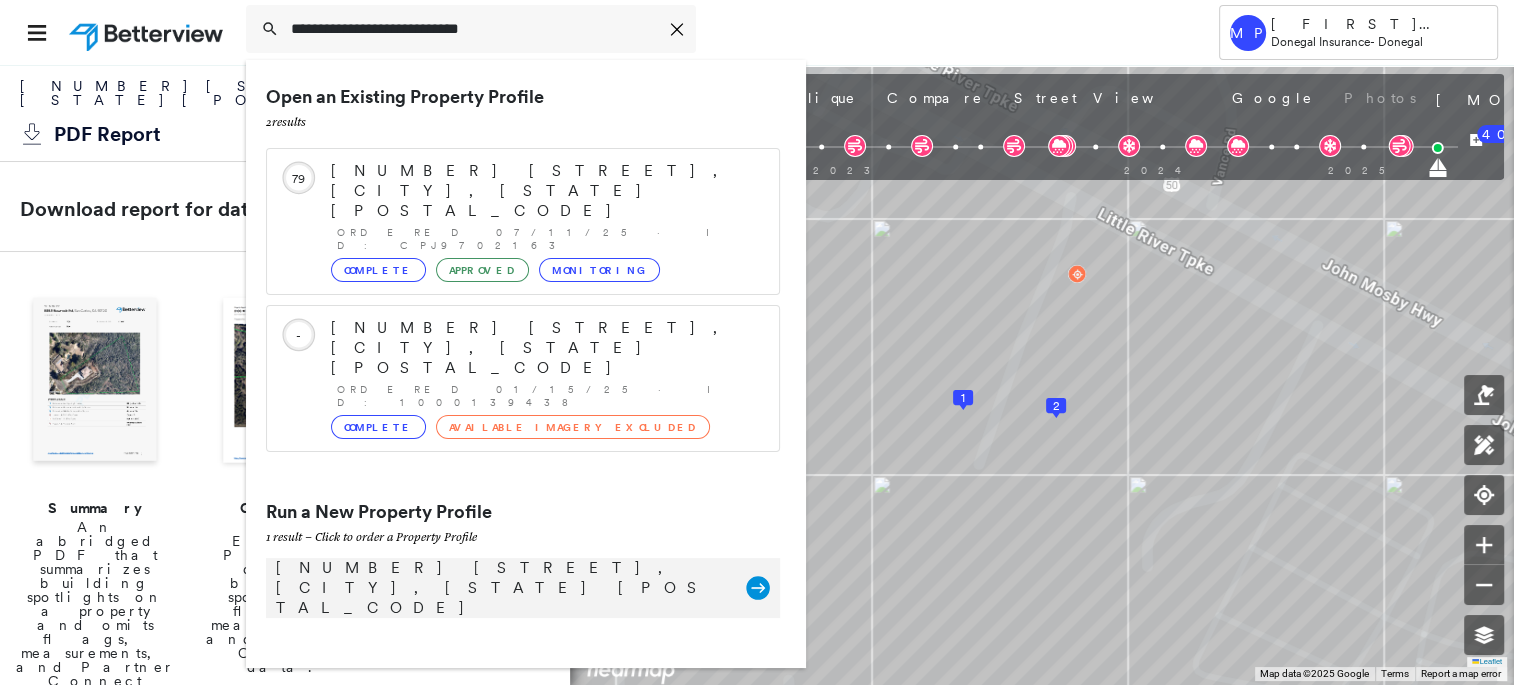 type on "**********" 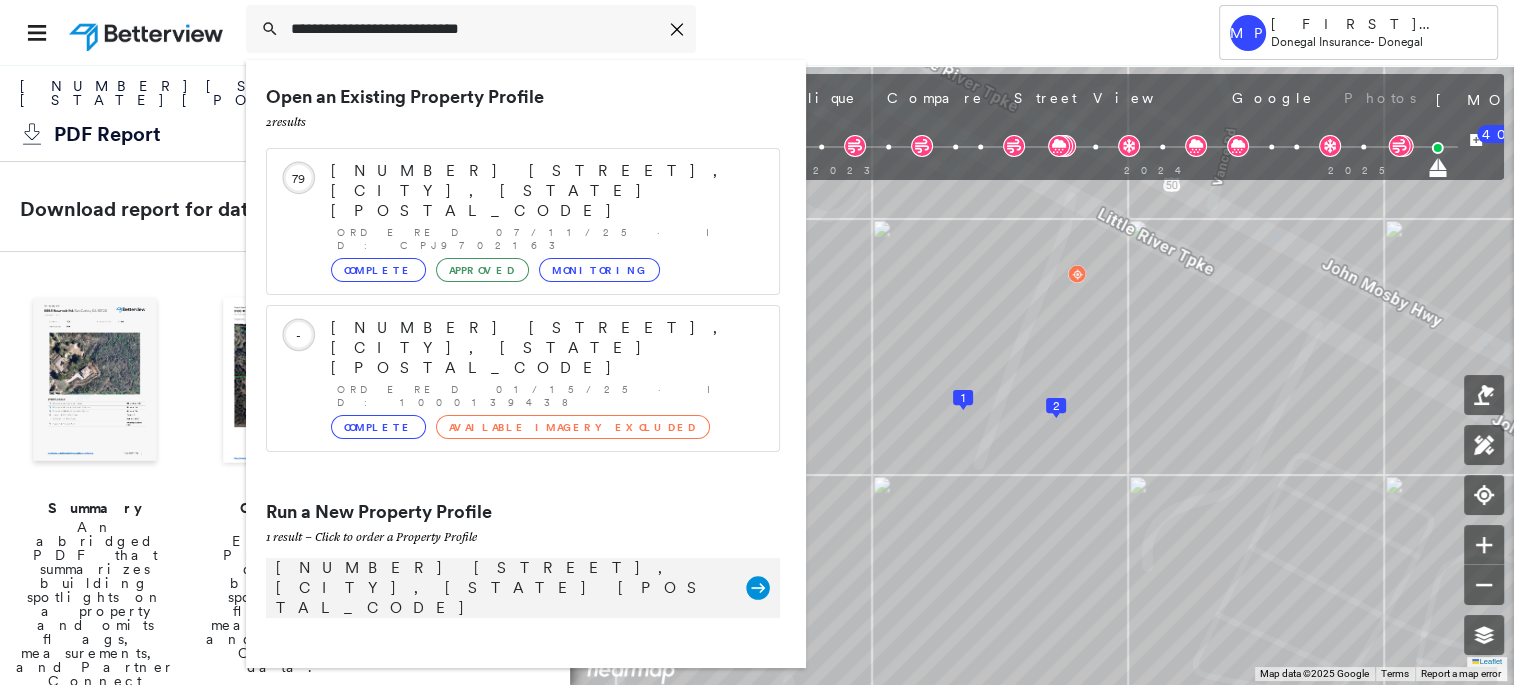 click 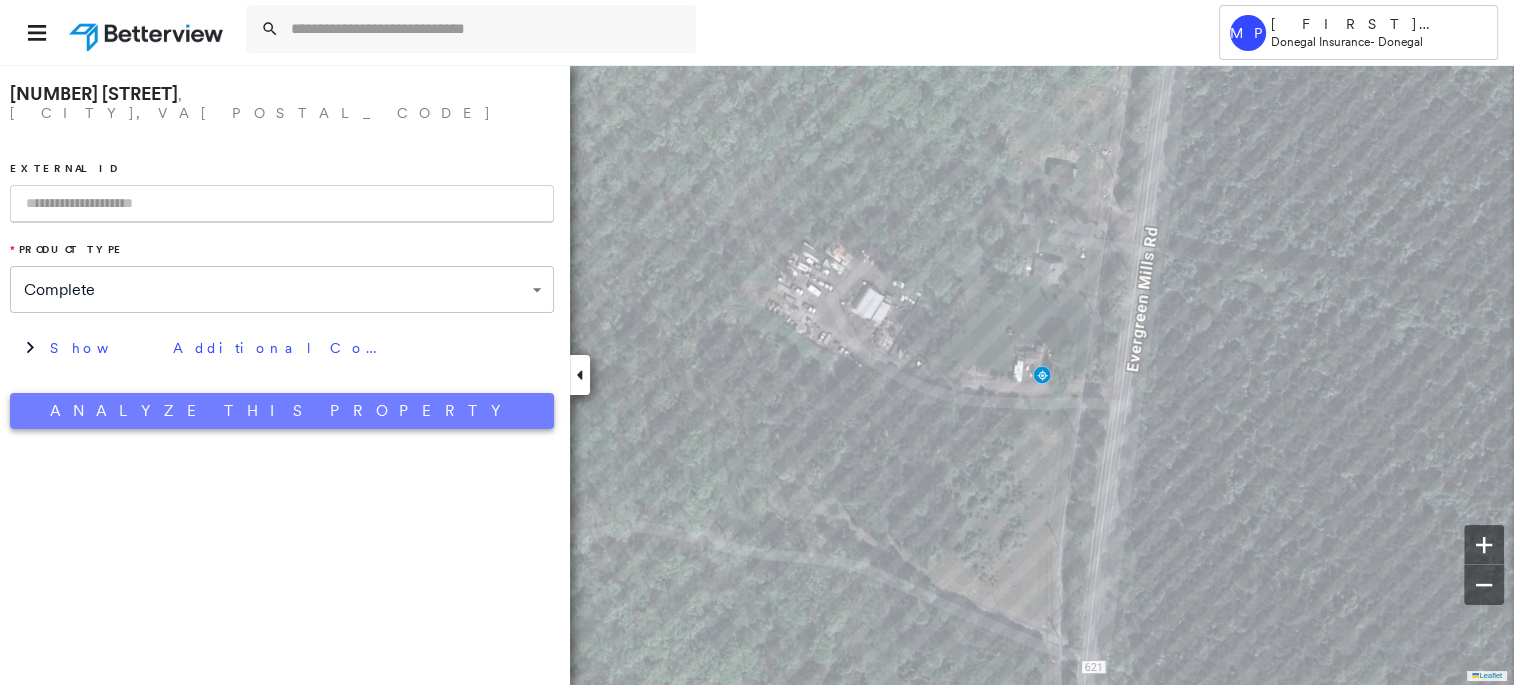 click on "Analyze This Property" at bounding box center [282, 411] 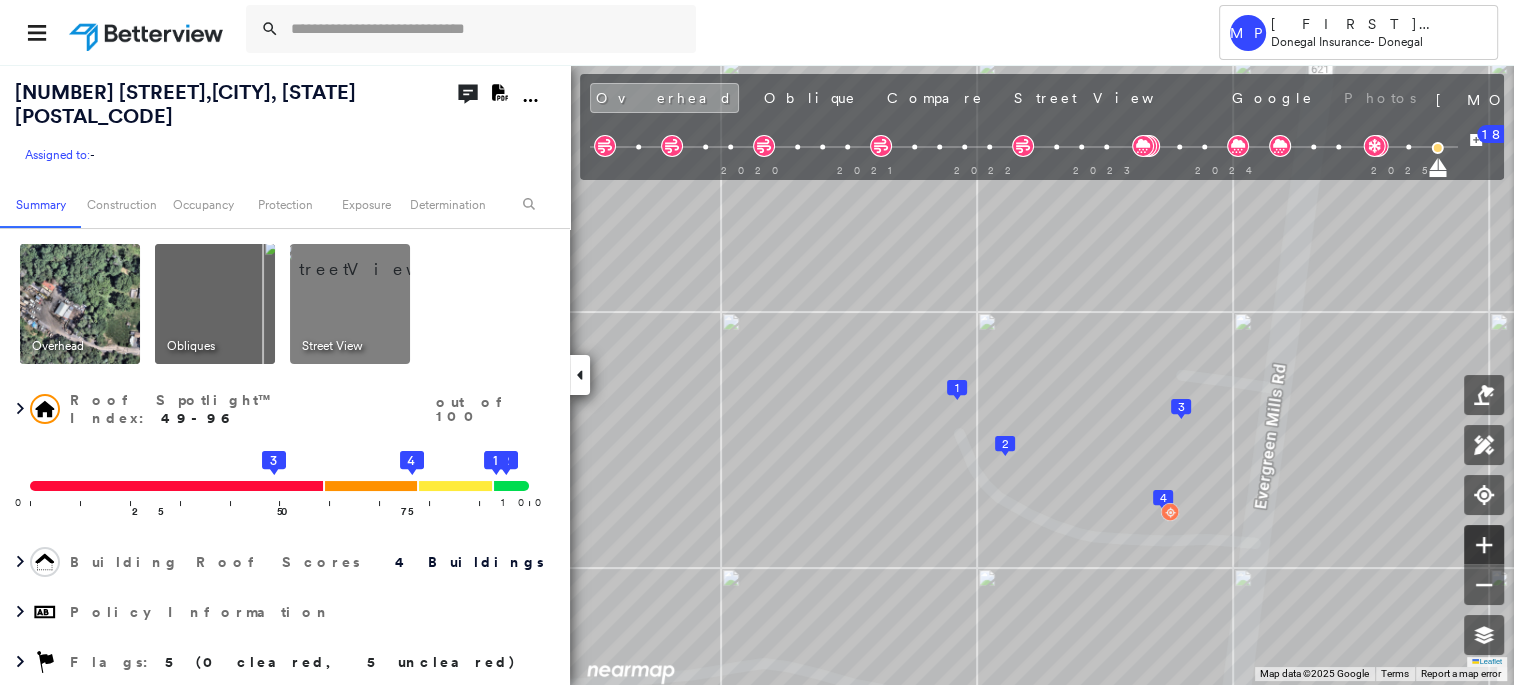 click 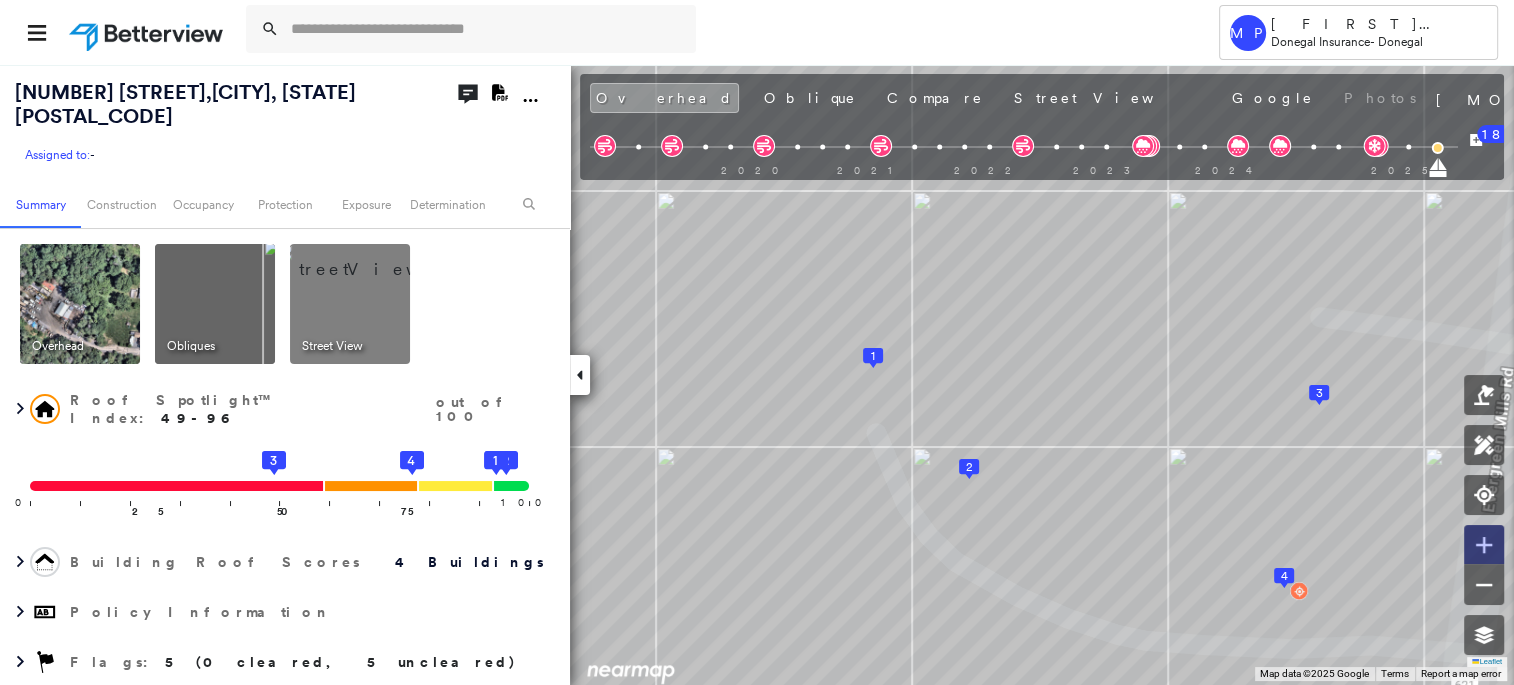 click 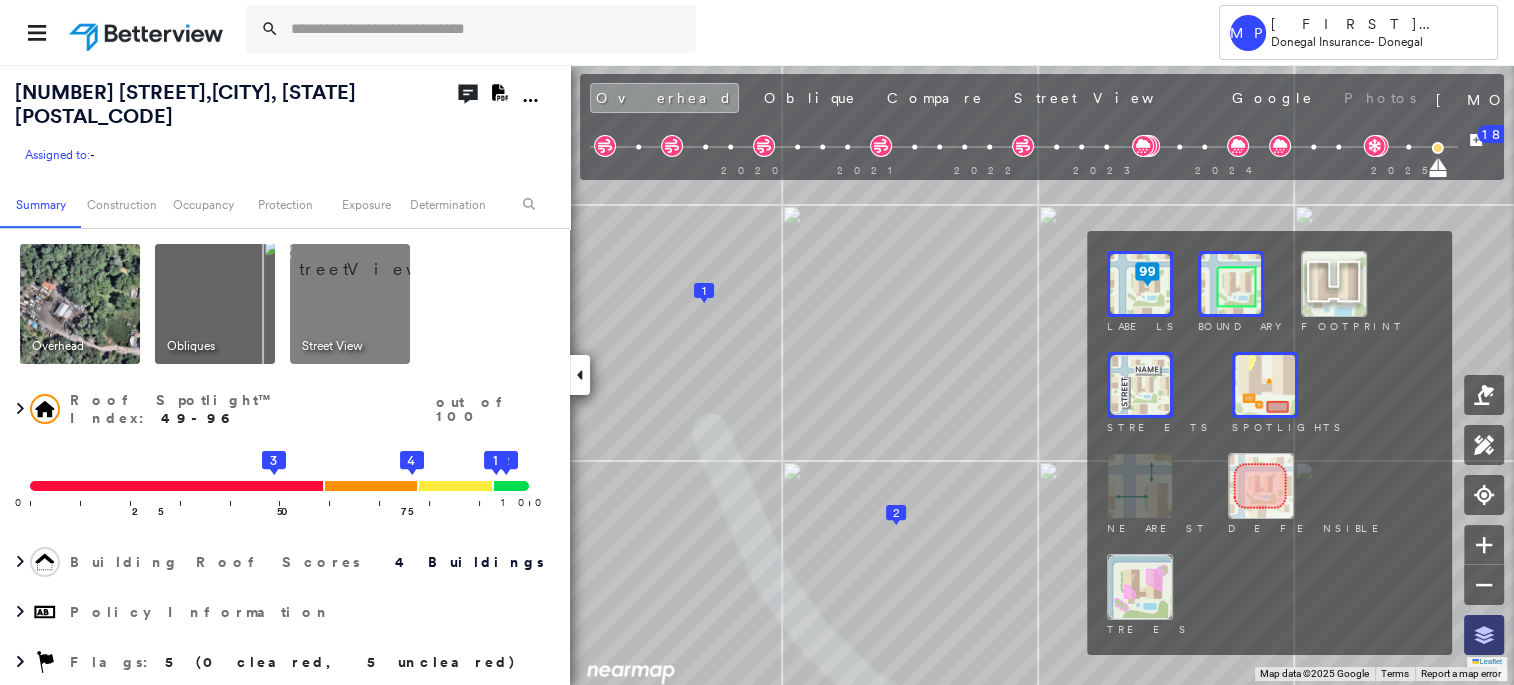 click 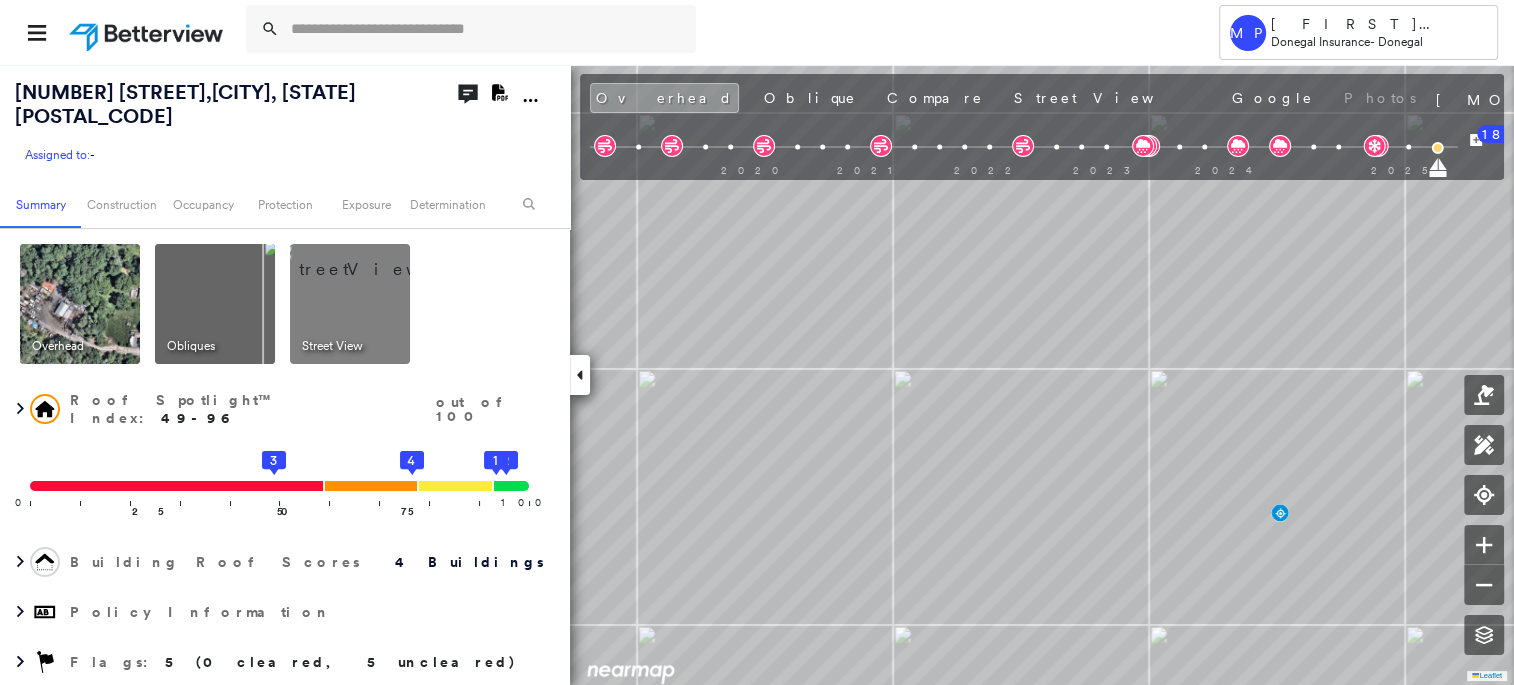 click on "Download PDF Report" 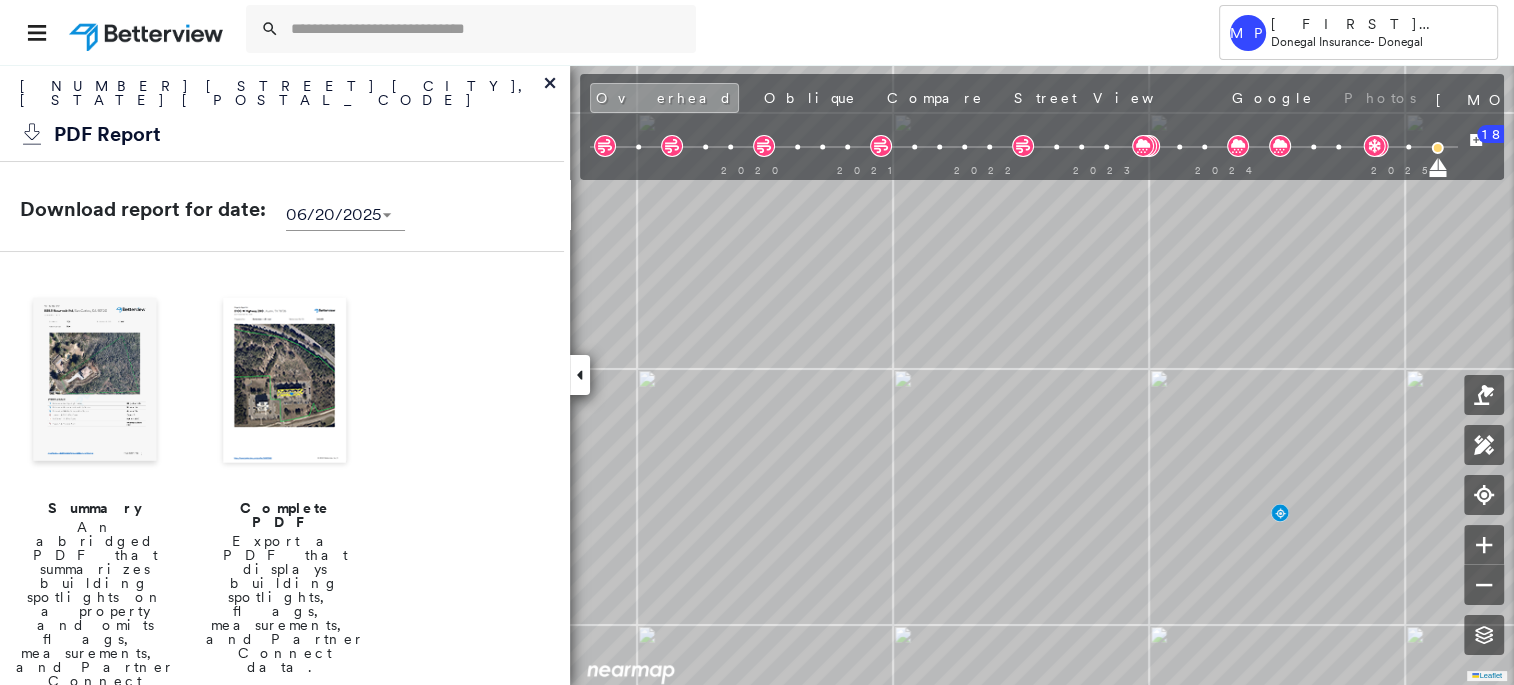 click at bounding box center [285, 382] 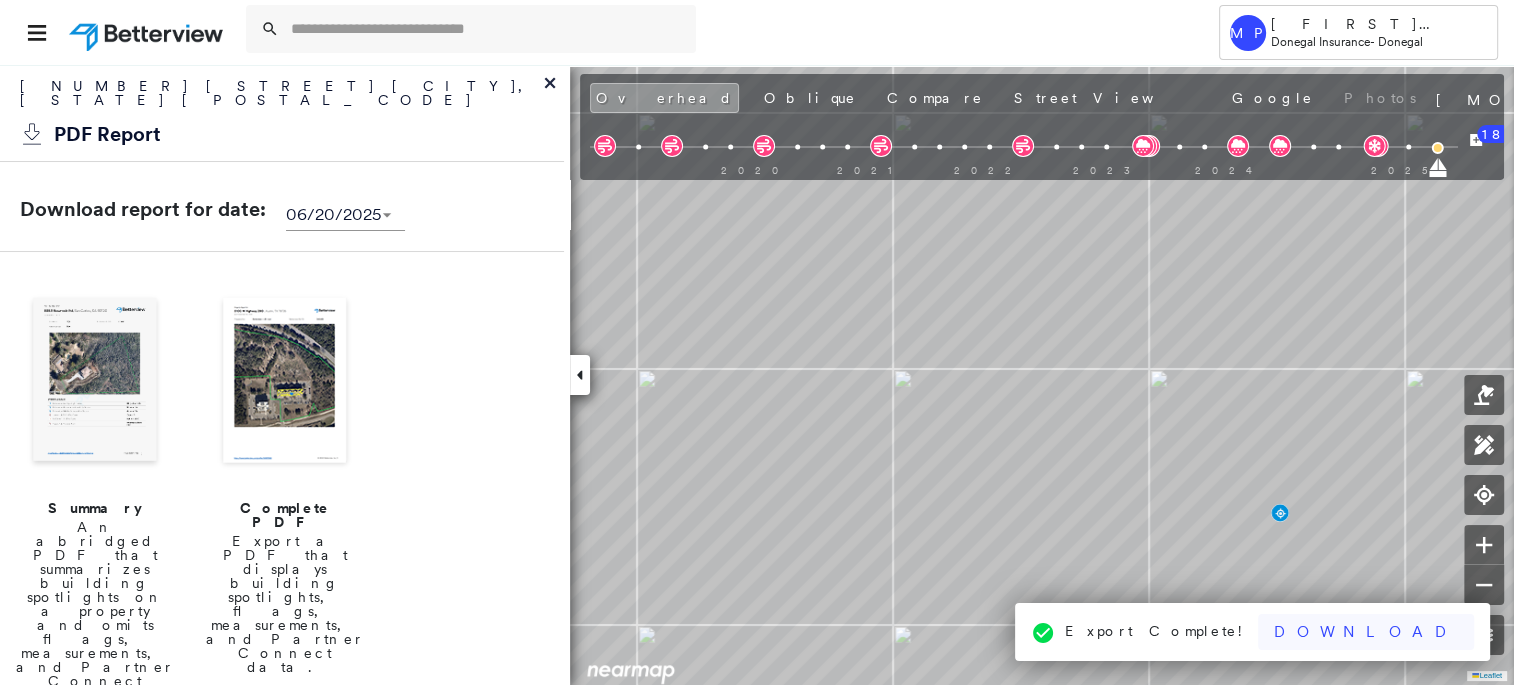 click on "Download" at bounding box center (1366, 632) 